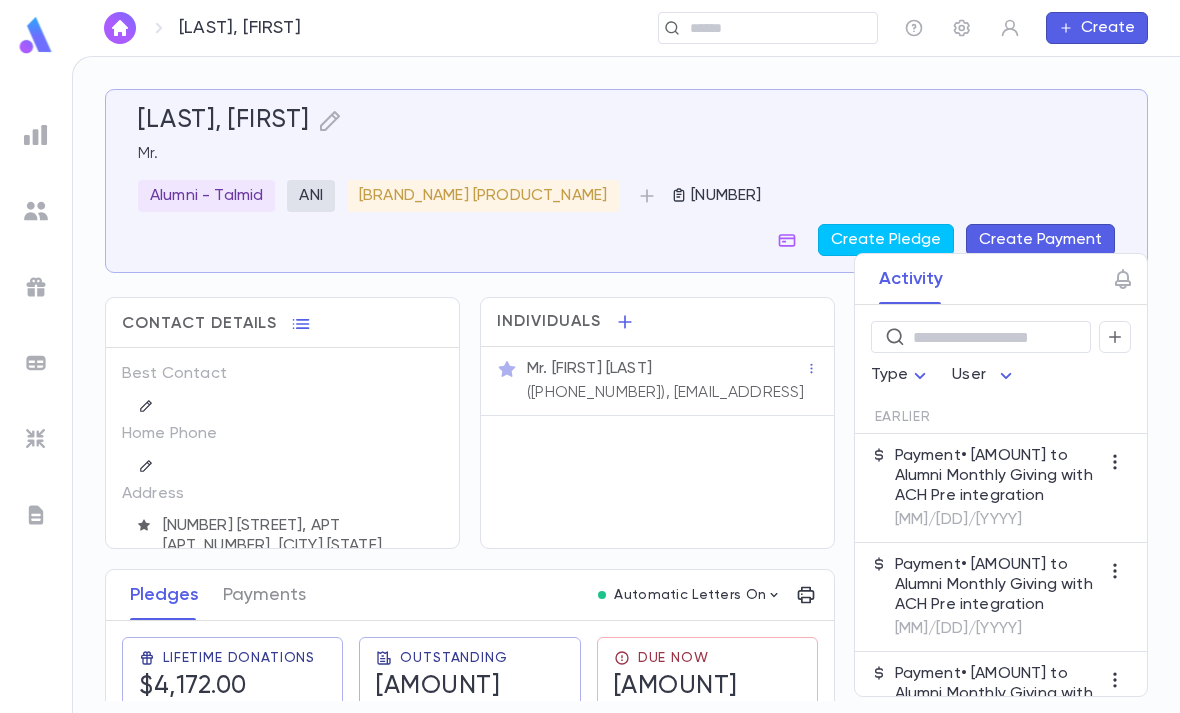 scroll, scrollTop: 0, scrollLeft: 0, axis: both 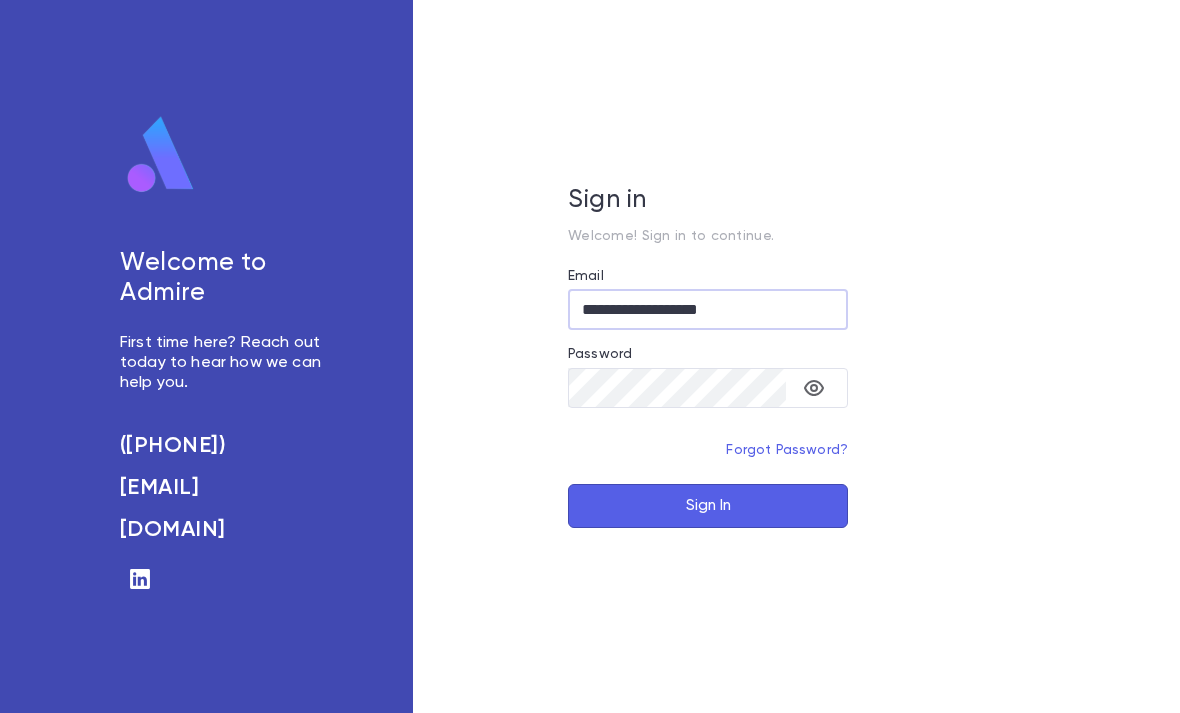 click on "Sign In" at bounding box center (708, 506) 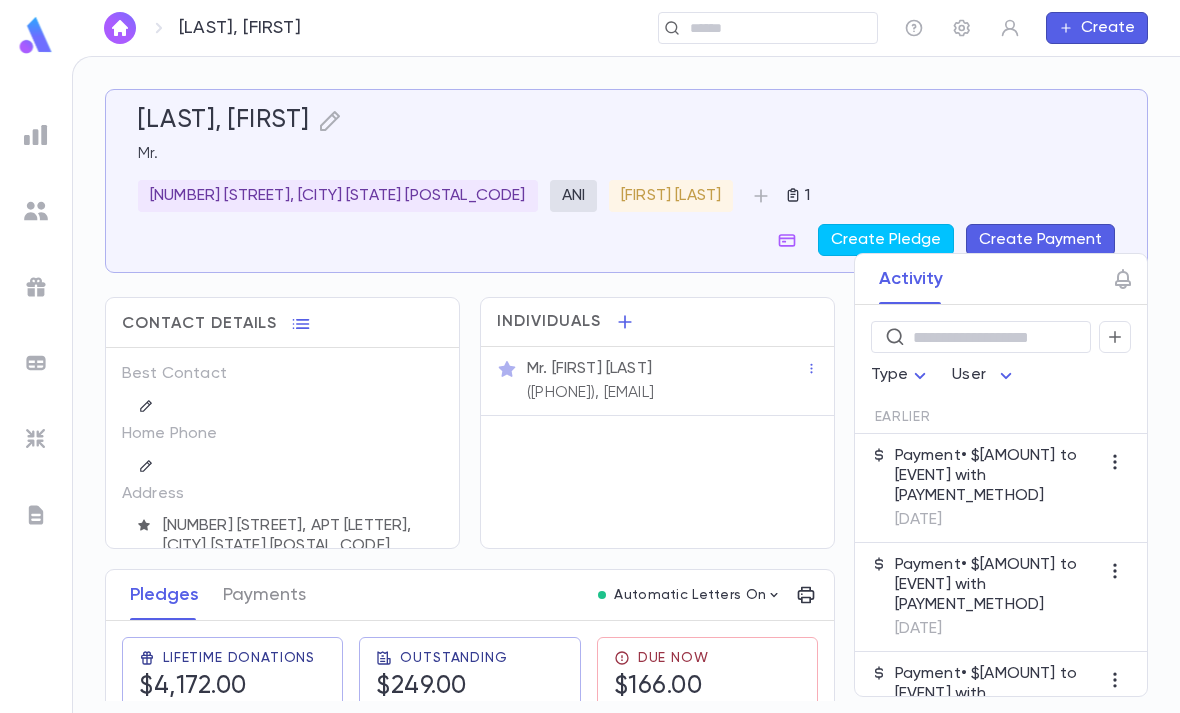 click at bounding box center (776, 28) 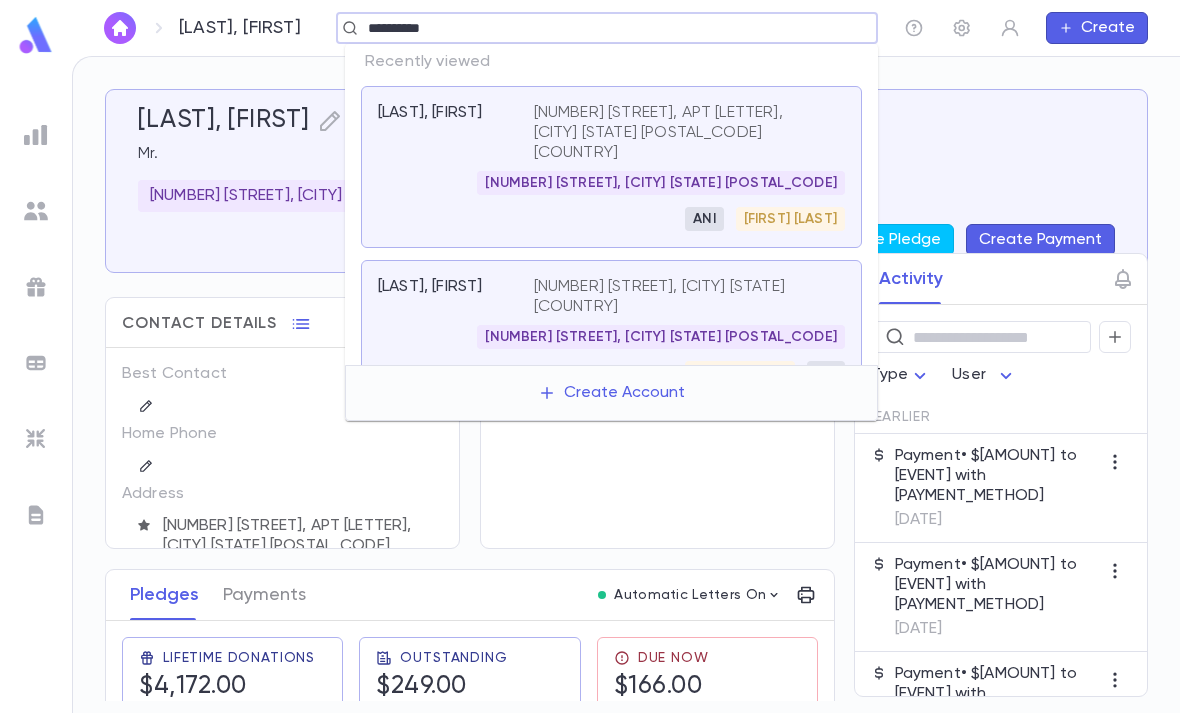 type on "**********" 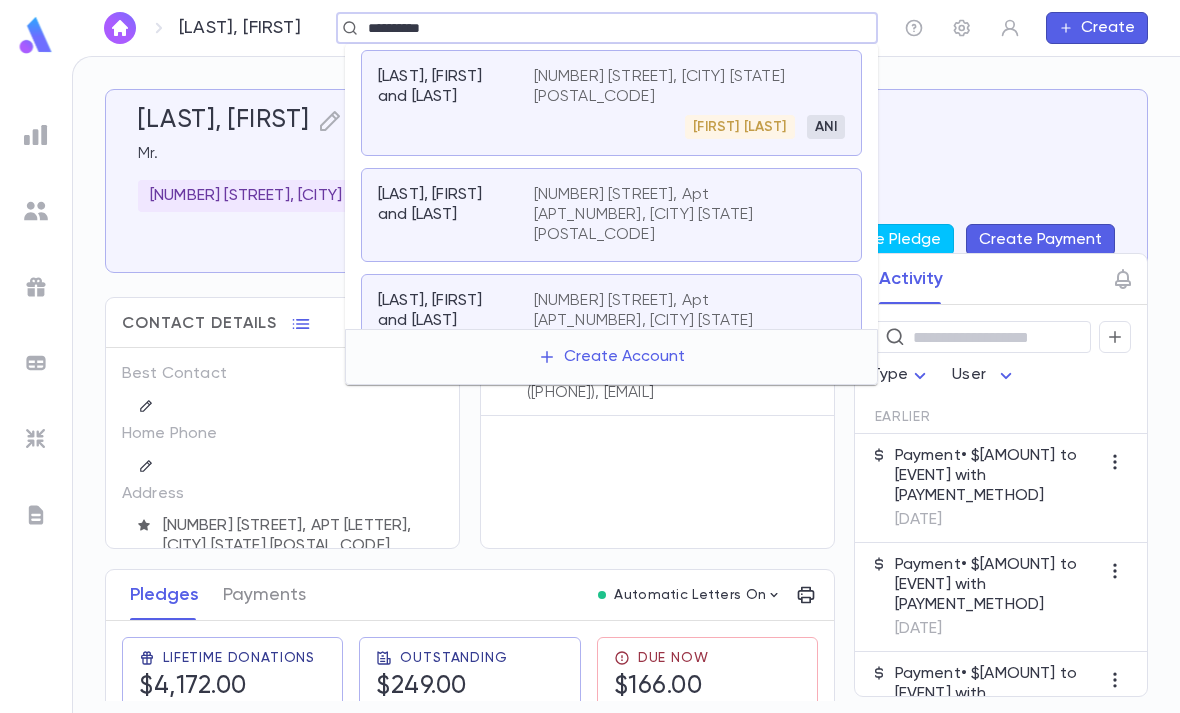 click on "[FIRST] [LAST]" at bounding box center (739, 127) 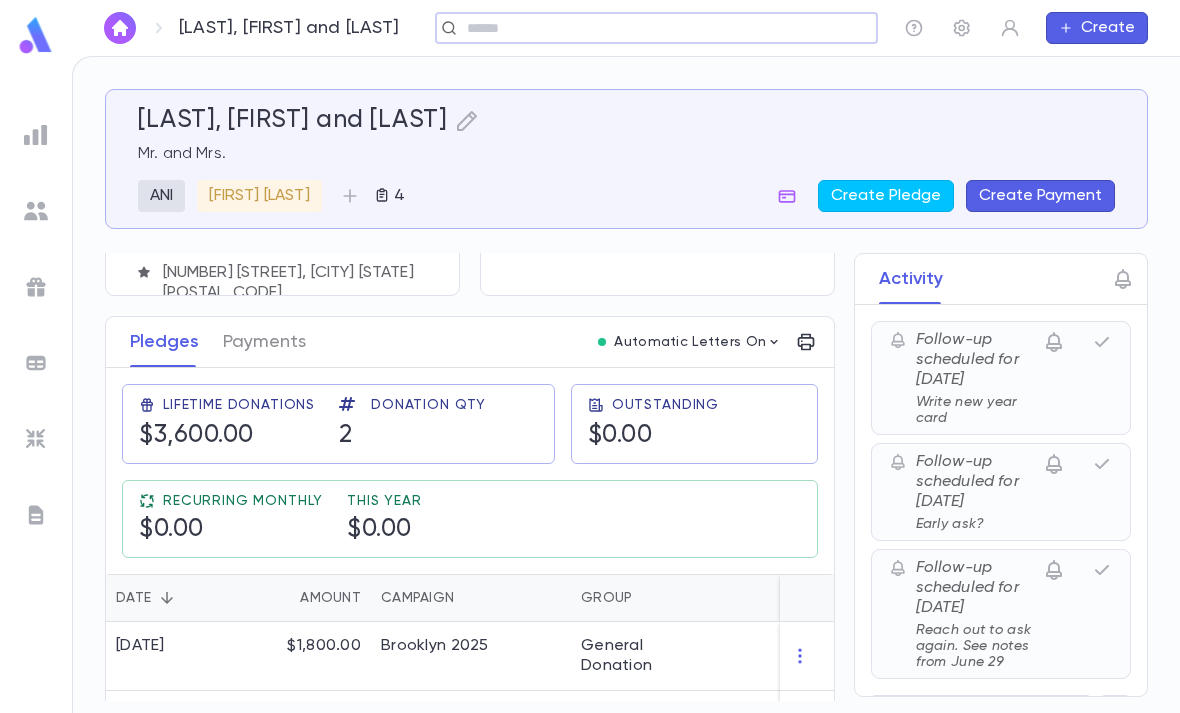 scroll, scrollTop: 207, scrollLeft: 0, axis: vertical 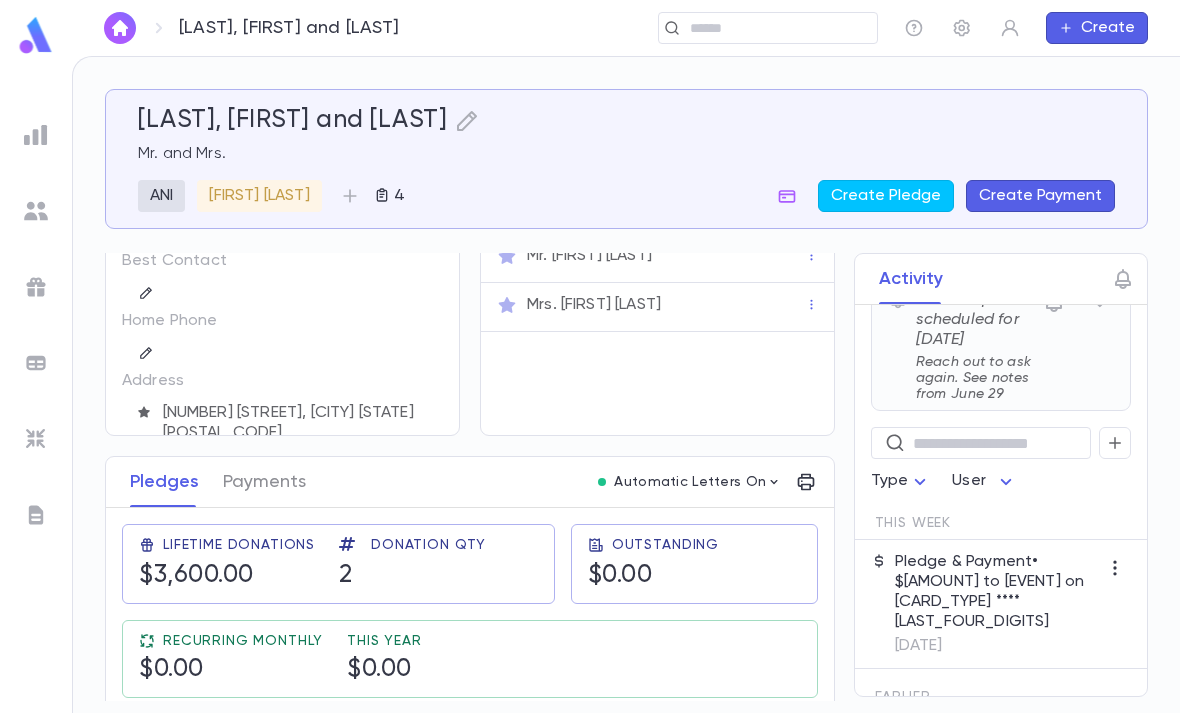click at bounding box center (1115, 443) 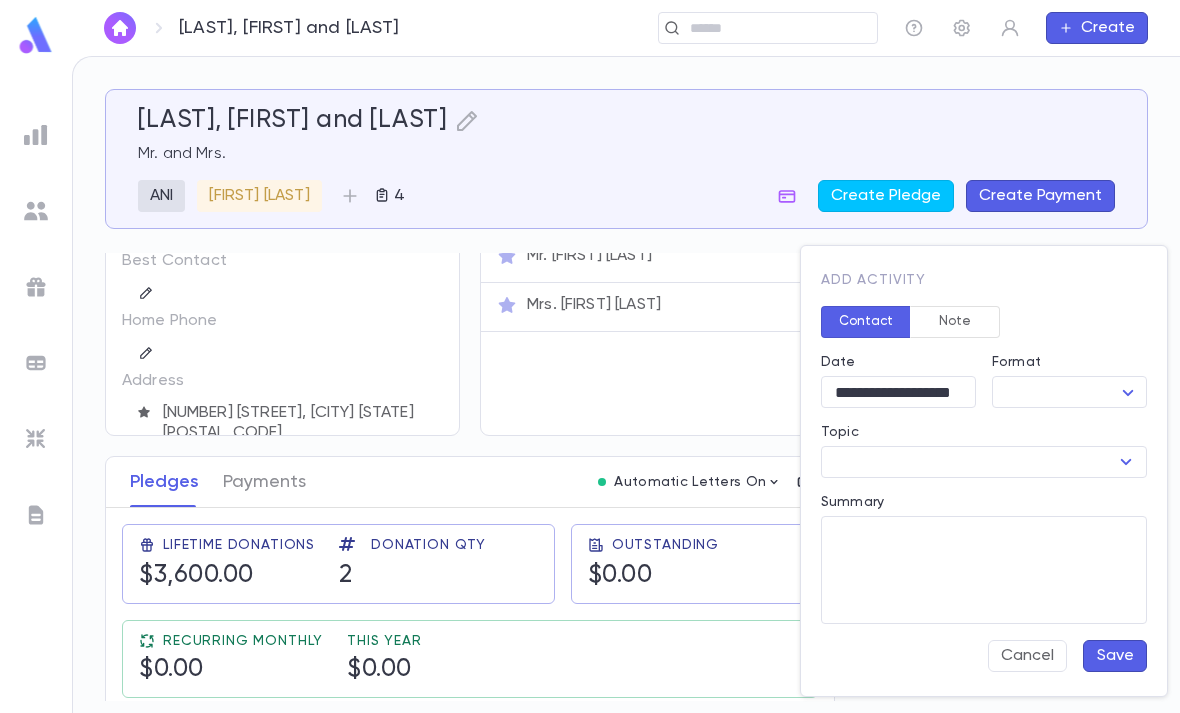 click on "[LAST], [FIRST]  and [FIRST]  Create   [LAST], [FIRST]  and [FIRST] Mr. and Mrs. ANI YDLAL AirT 4 Create Pledge Create Payment Contact Details Best Contact Home Phone Address [NUMBER] [STREET], [CITY] [STATE] [POSTAL_CODE] Account ID 108186 Follow up on ([DATE]) then a short note Solicitor Individuals Mr. [FIRST] [LAST] Mrs. [FIRST] [LAST] Pledges Payments  Automatic Letters On Lifetime Donations $3,600.00 Donation Qty 2 Outstanding $0.00 Recurring Monthly $0.00 This Year $0.00 Date Amount Campaign Group Paid Outstanding Installments Notes 6/29/[YEAR] $1,800.00 [CITY] 2025 General Donation PAID $0.00 1 PSBYDLEX 7/2/[YEAR] $1,800.00 Siyum Hashanah 2024 General Donation PAID $0.00 1 PSBYDLEX Activity Follow-up   scheduled for 8/25/[YEAR] Write new year card Follow-up   scheduled for 9/28/[YEAR] Early ask? Follow-up   scheduled for 10/22/[YEAR] Reach out to ask again. See notes from June 29 ​ Type User This Week Pledge & Payment  • $1,800.00 to [CITY] 2025 on Amex ****4004 6/29/[YEAR] Earlier Gift 4/10/[YEAR] Call *" at bounding box center (590, 384) 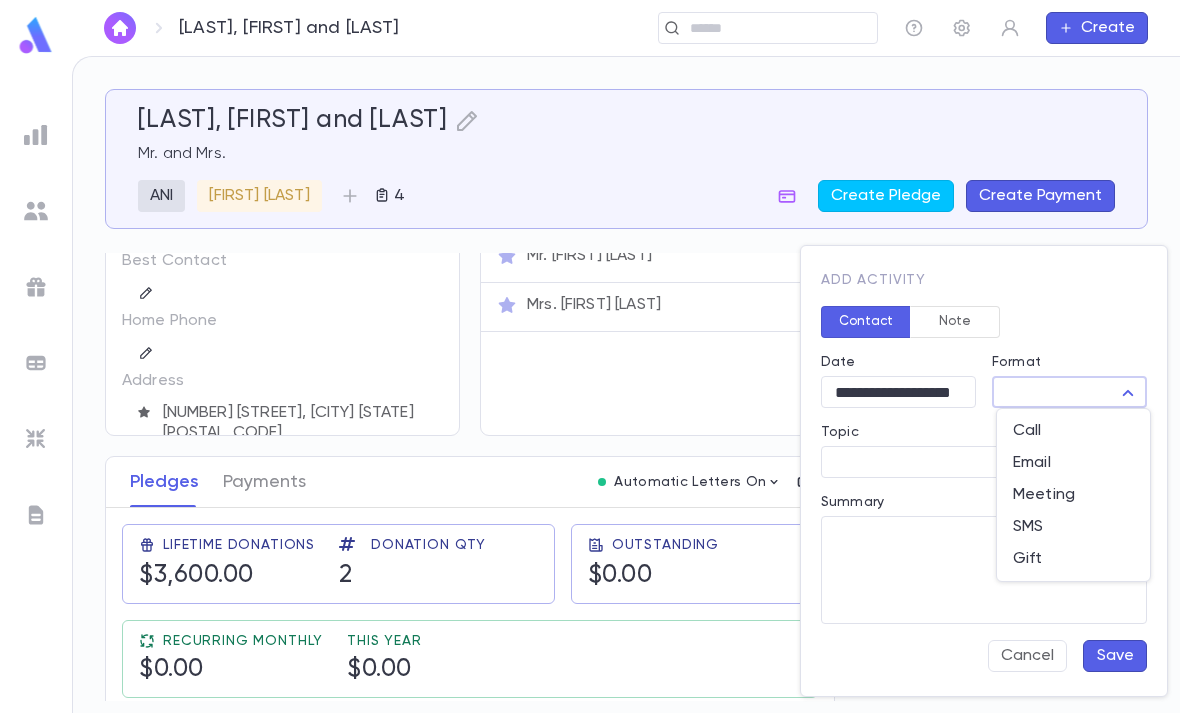 click on "Meeting" at bounding box center [1073, 431] 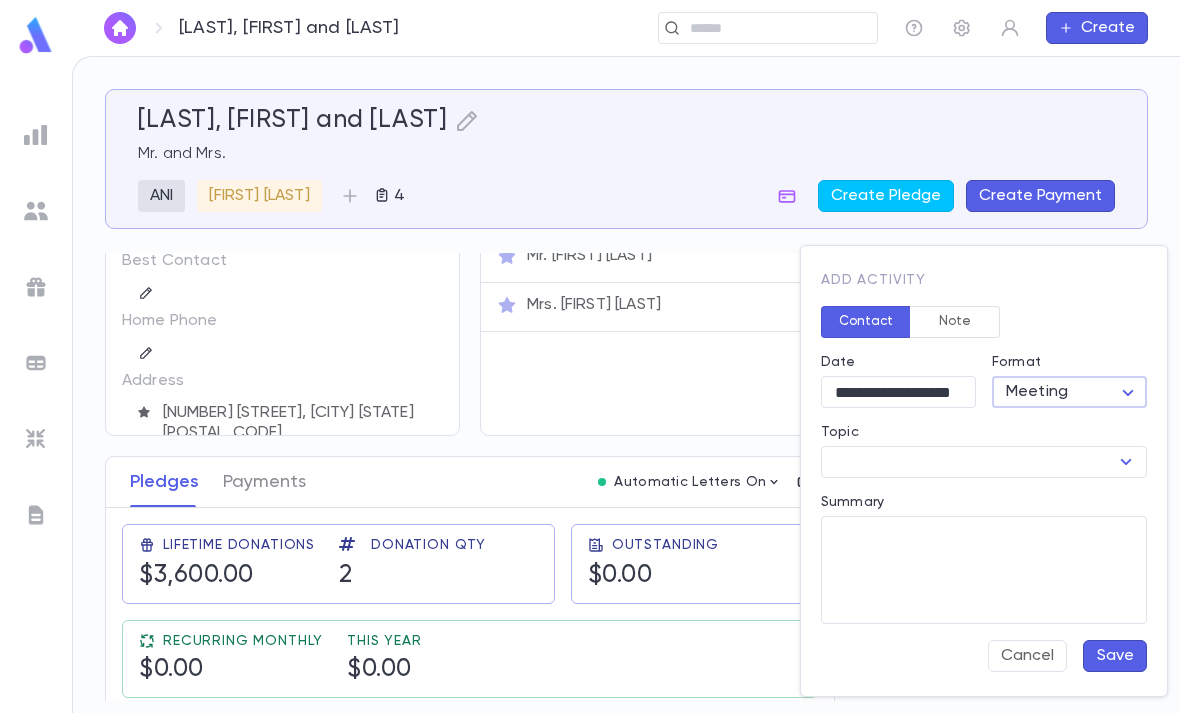 click on "Topic" at bounding box center (967, 462) 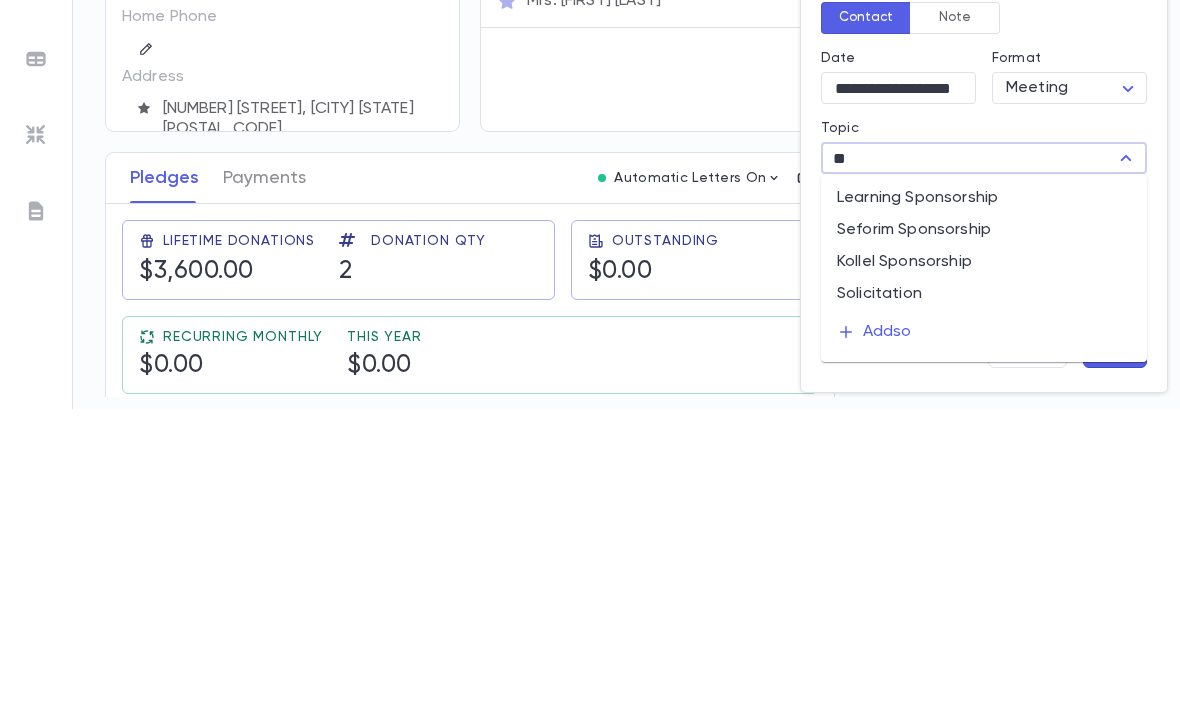 type on "***" 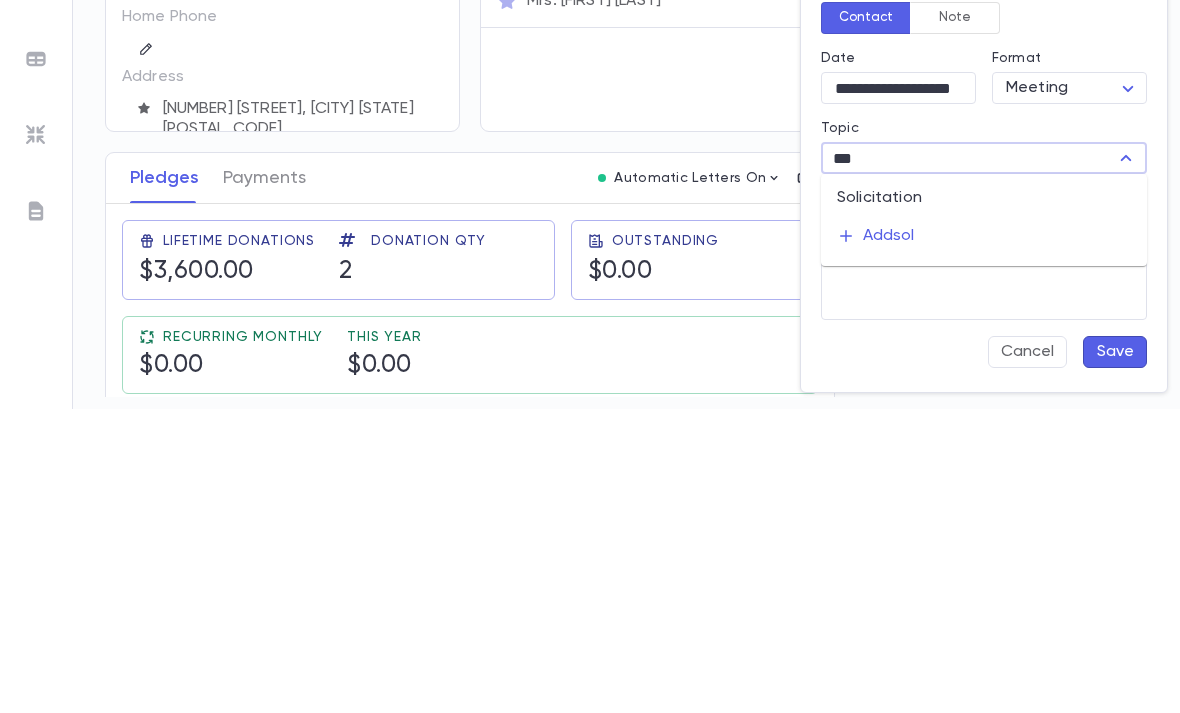 click on "Solicitation" at bounding box center [984, 502] 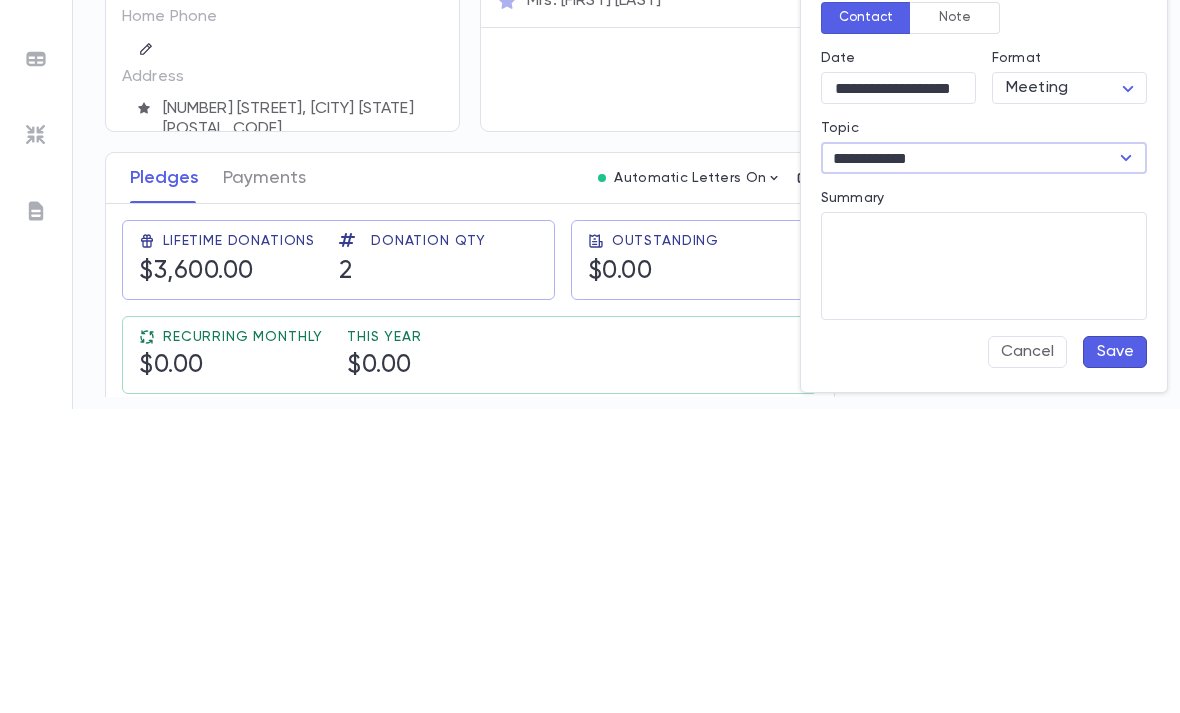 scroll, scrollTop: 64, scrollLeft: 0, axis: vertical 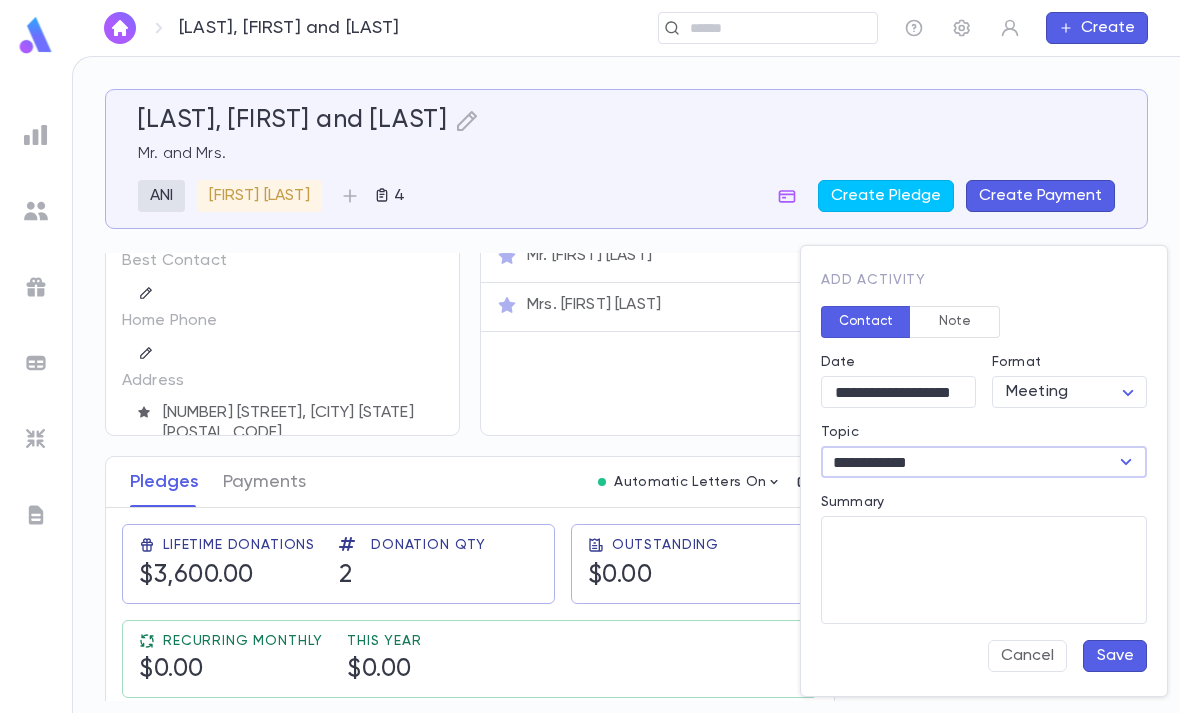 click on "Summary" at bounding box center [984, 570] 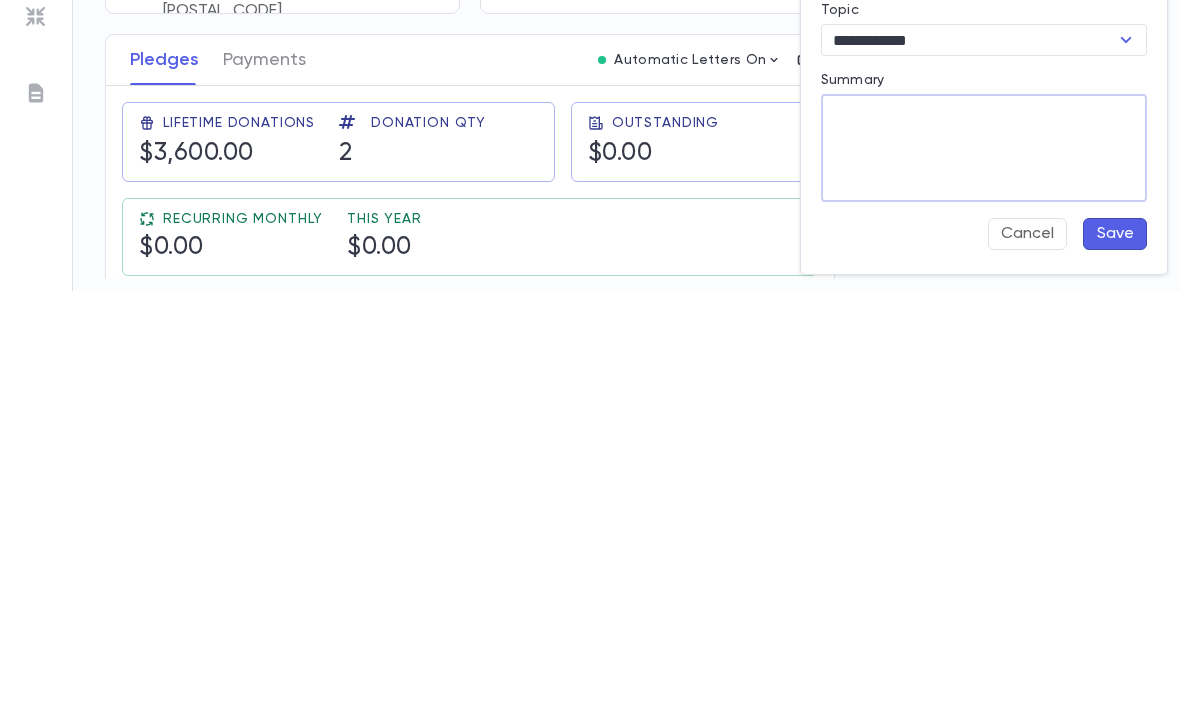 paste on "**********" 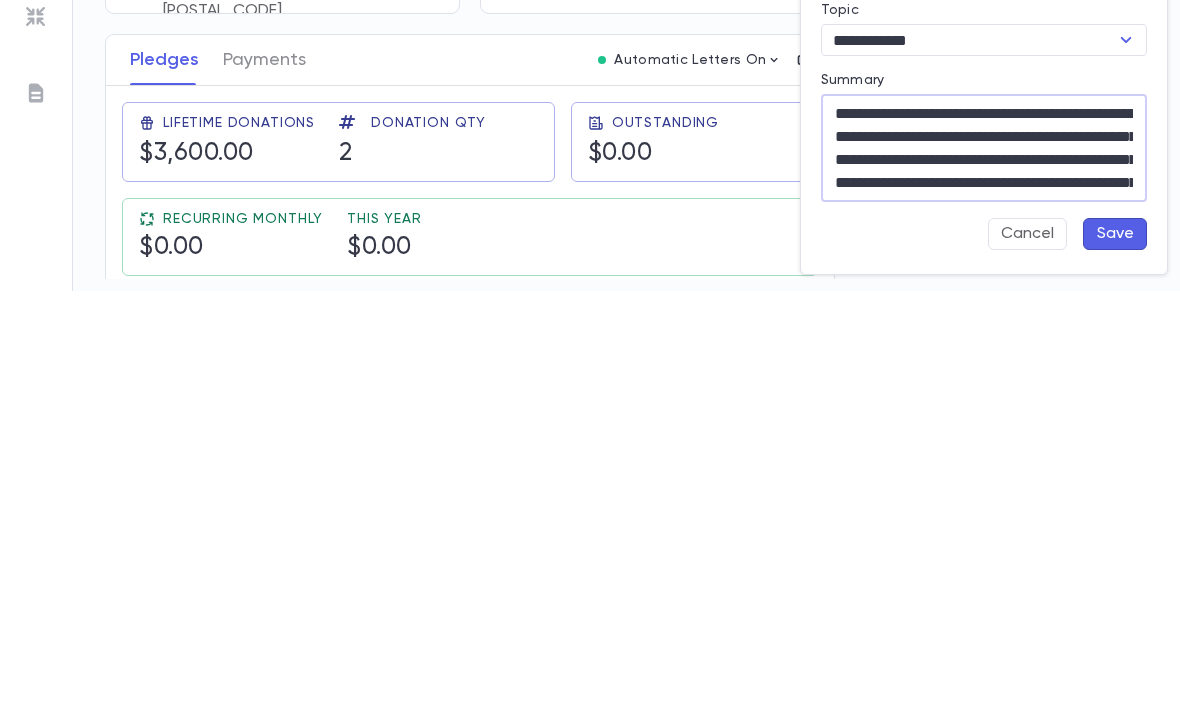 scroll, scrollTop: 0, scrollLeft: 0, axis: both 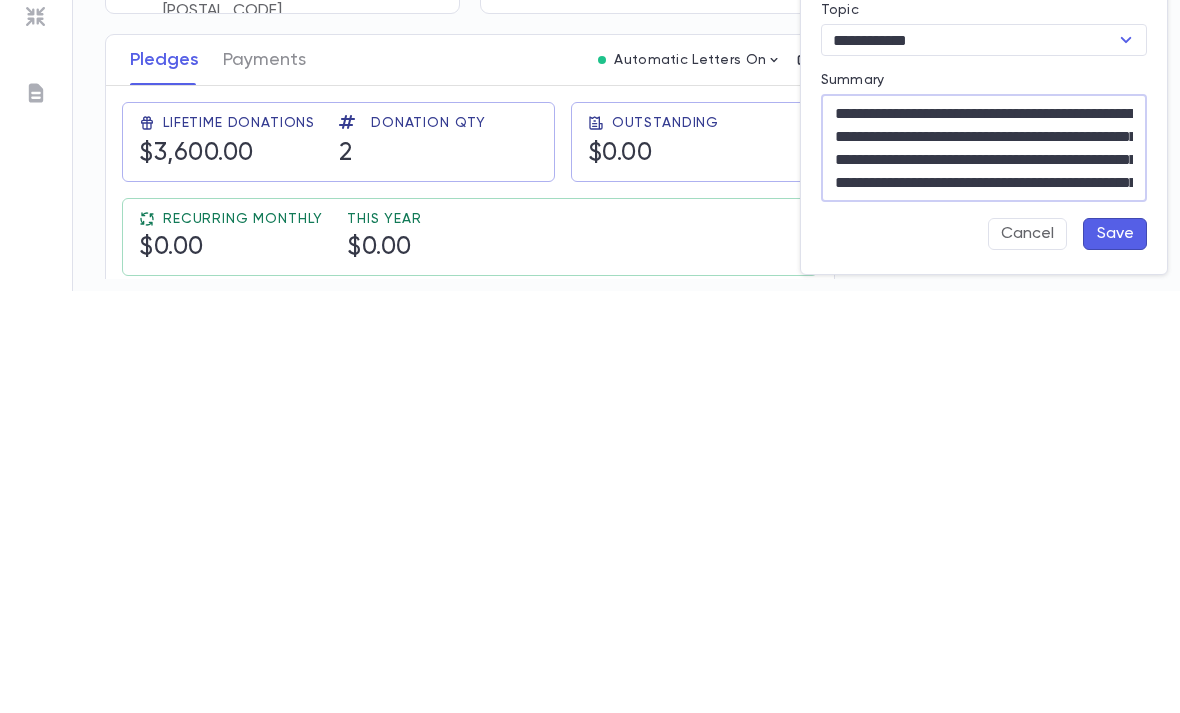 click on "**********" at bounding box center [984, 570] 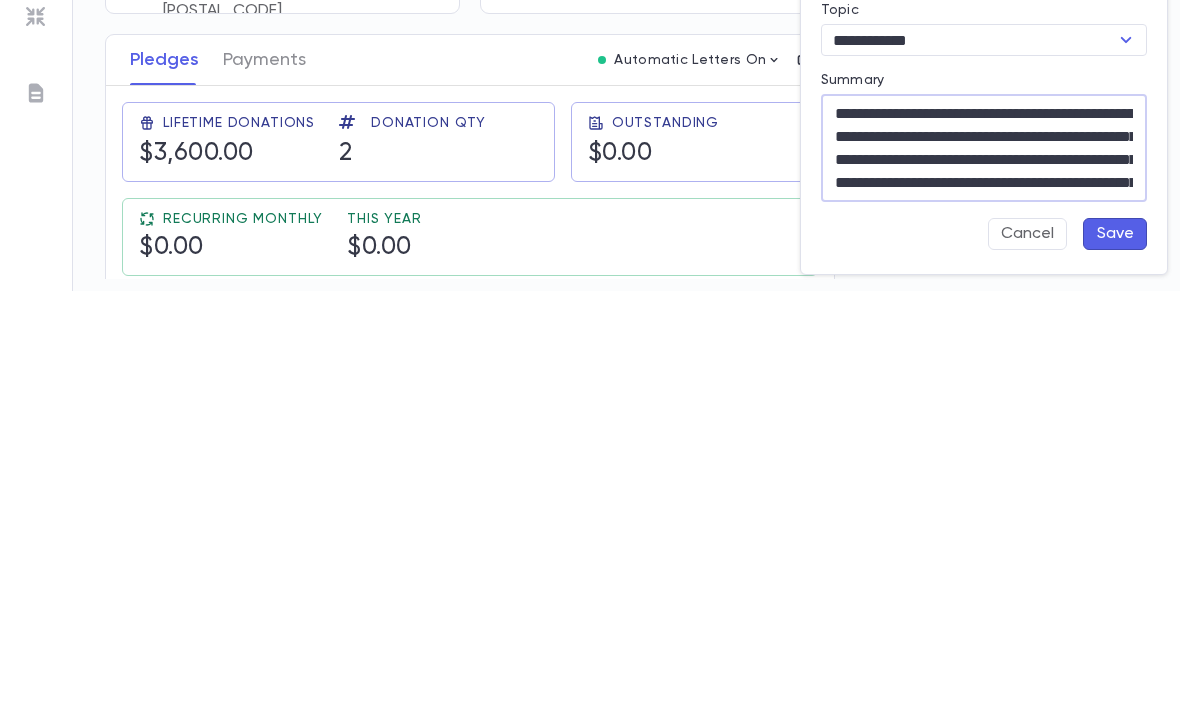 scroll, scrollTop: 0, scrollLeft: 0, axis: both 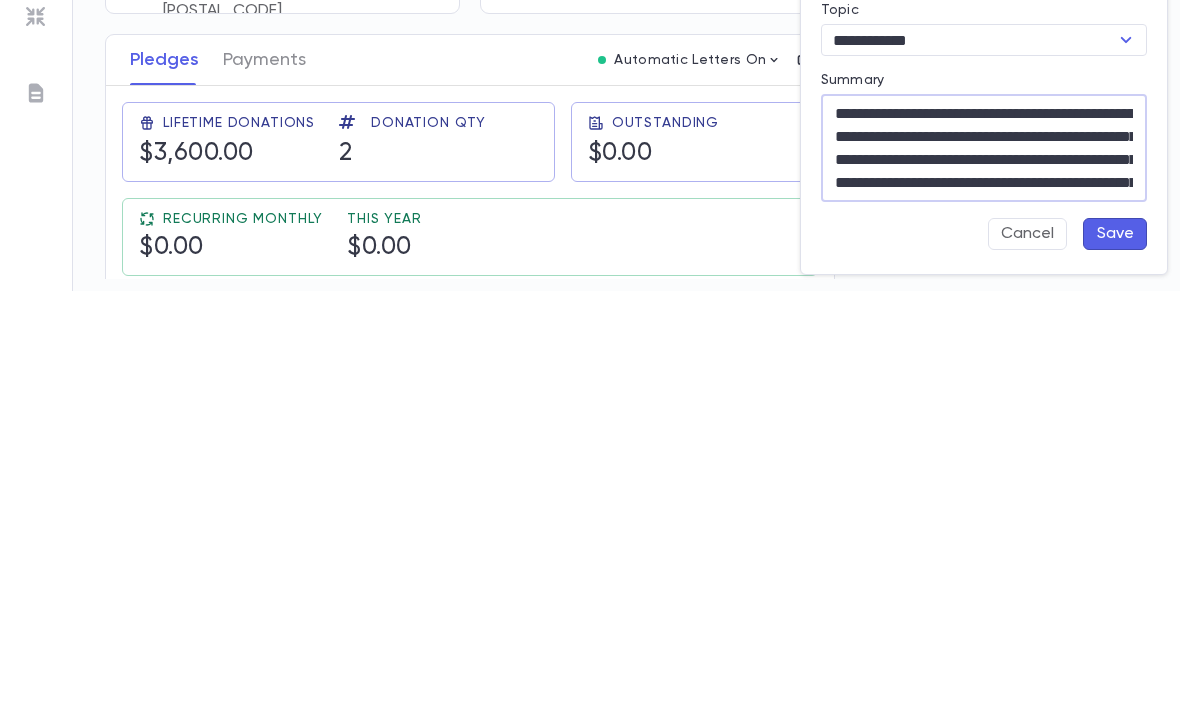 click on "**********" at bounding box center [984, 570] 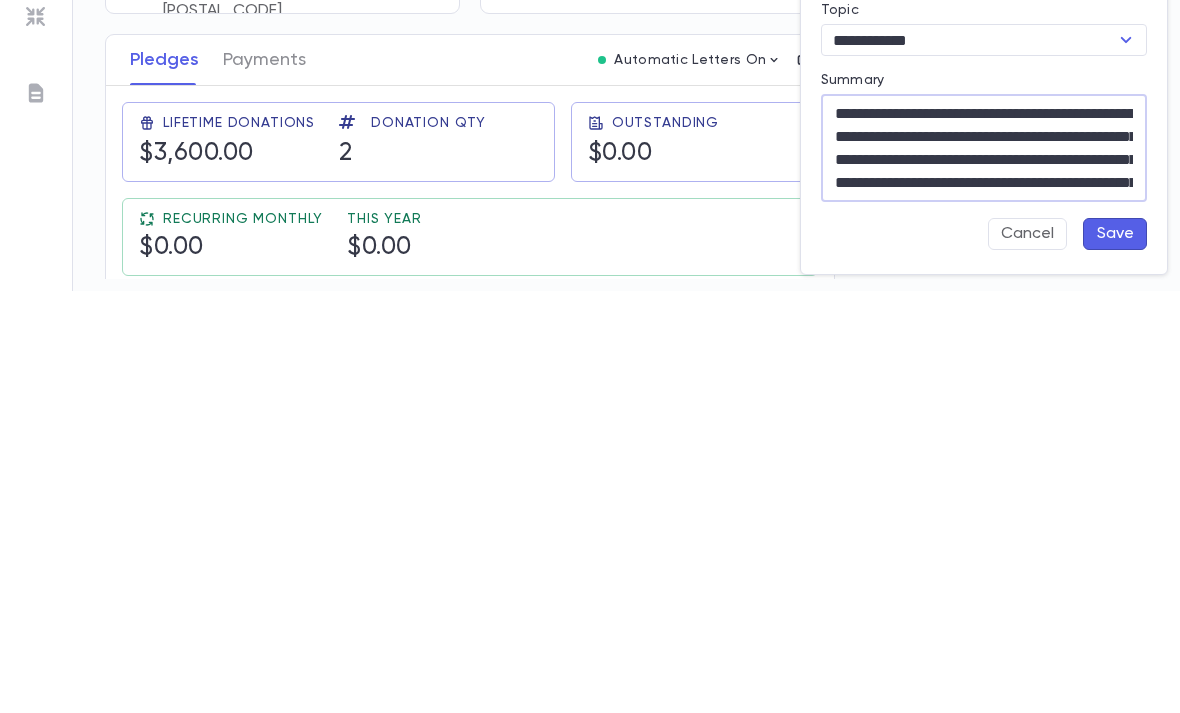 click on "**********" at bounding box center [984, 570] 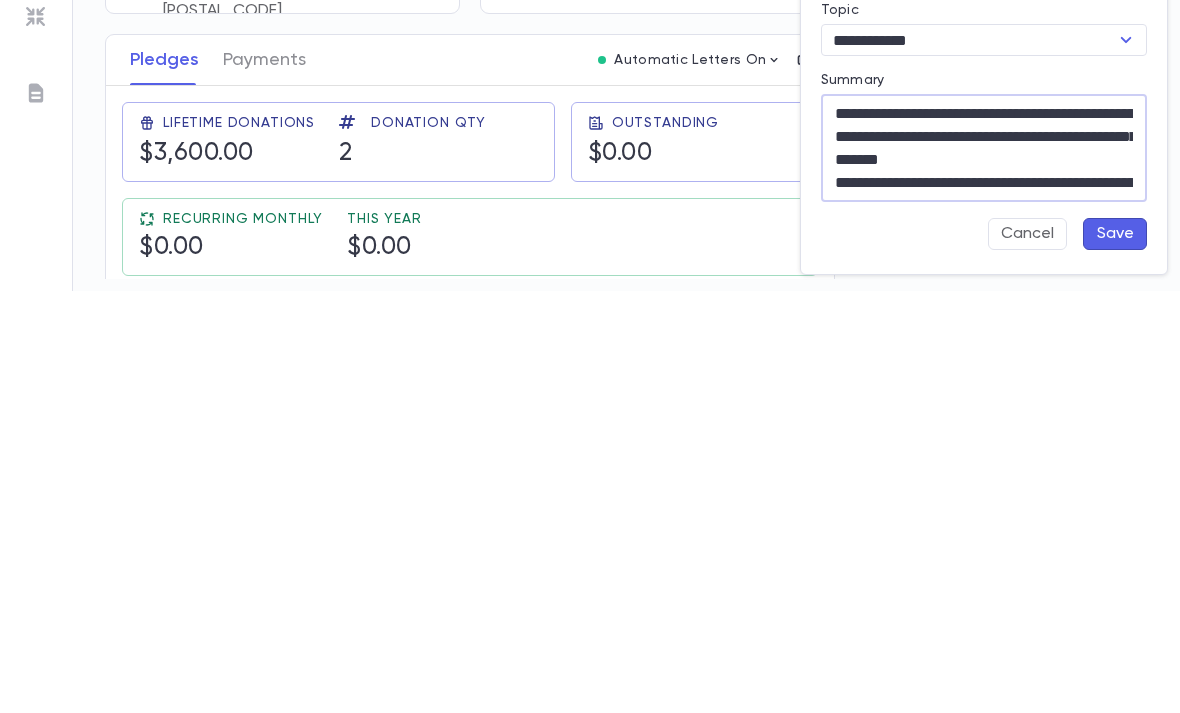 scroll, scrollTop: 12, scrollLeft: 0, axis: vertical 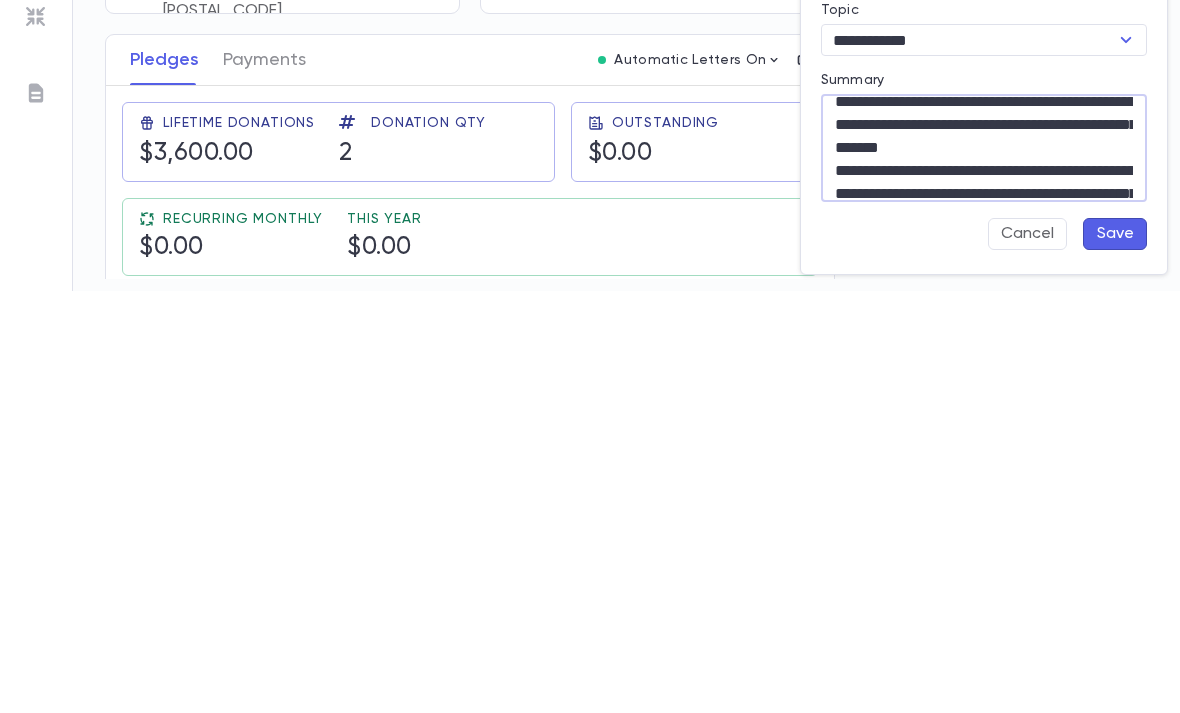 click on "**********" at bounding box center (984, 570) 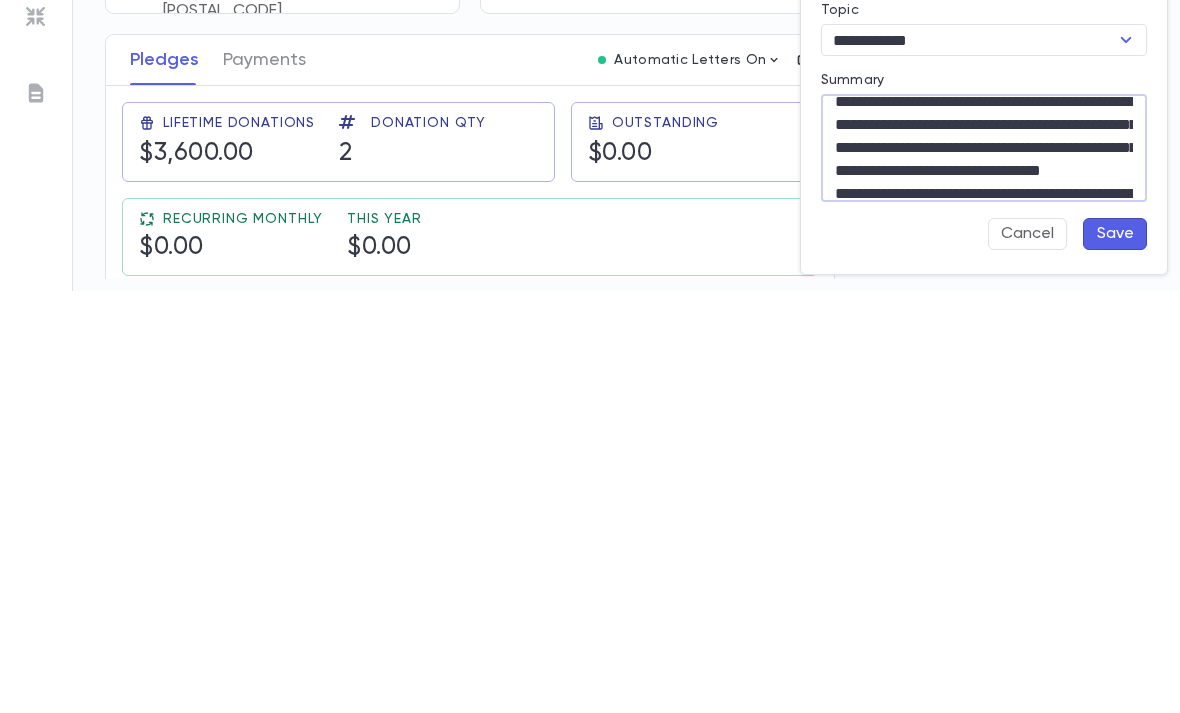 scroll, scrollTop: 78, scrollLeft: 0, axis: vertical 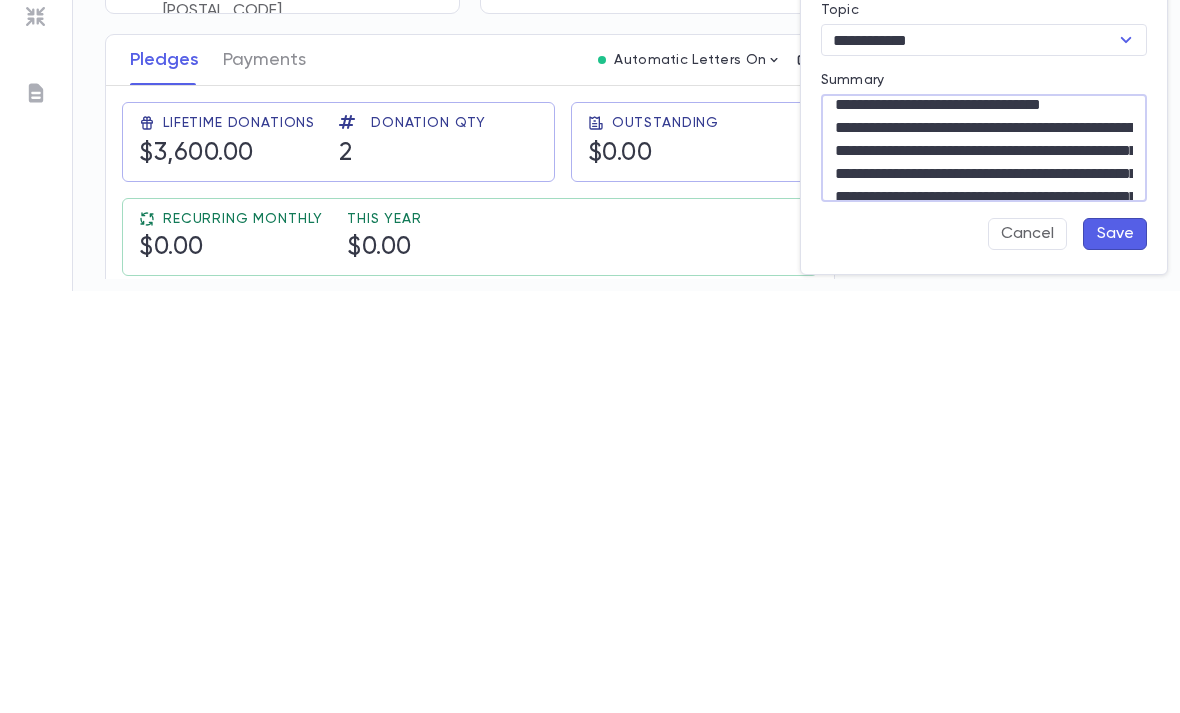 type on "**********" 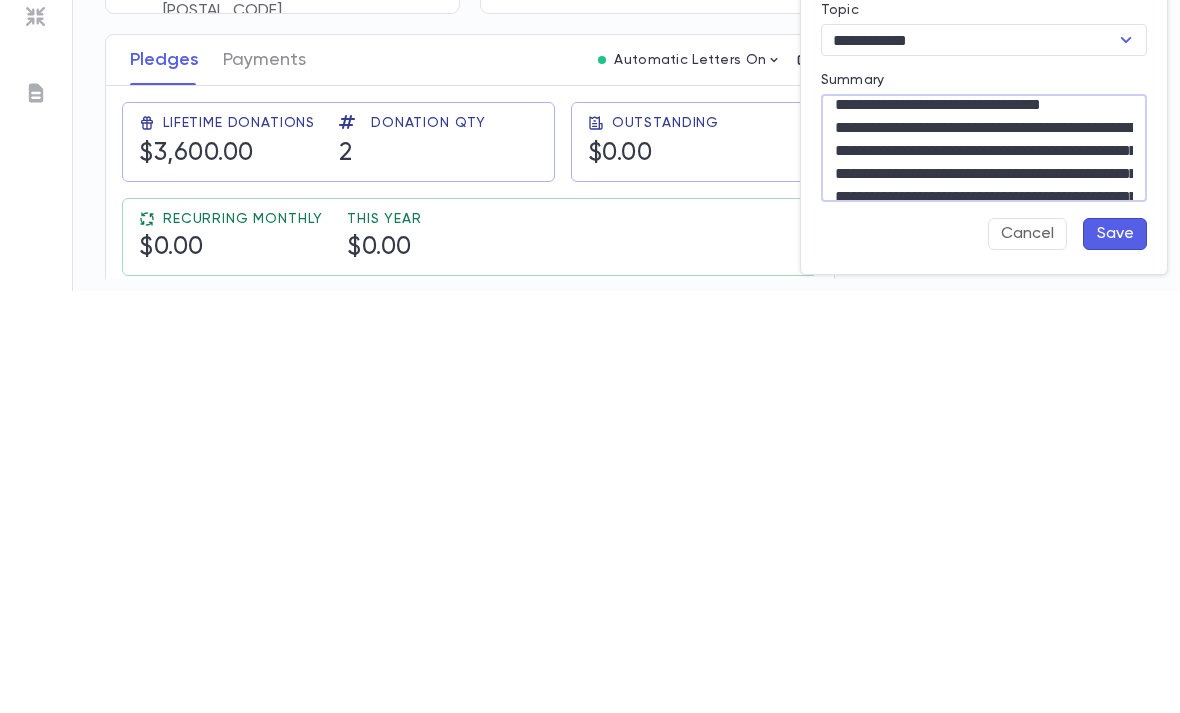 click on "Save" at bounding box center [1115, 656] 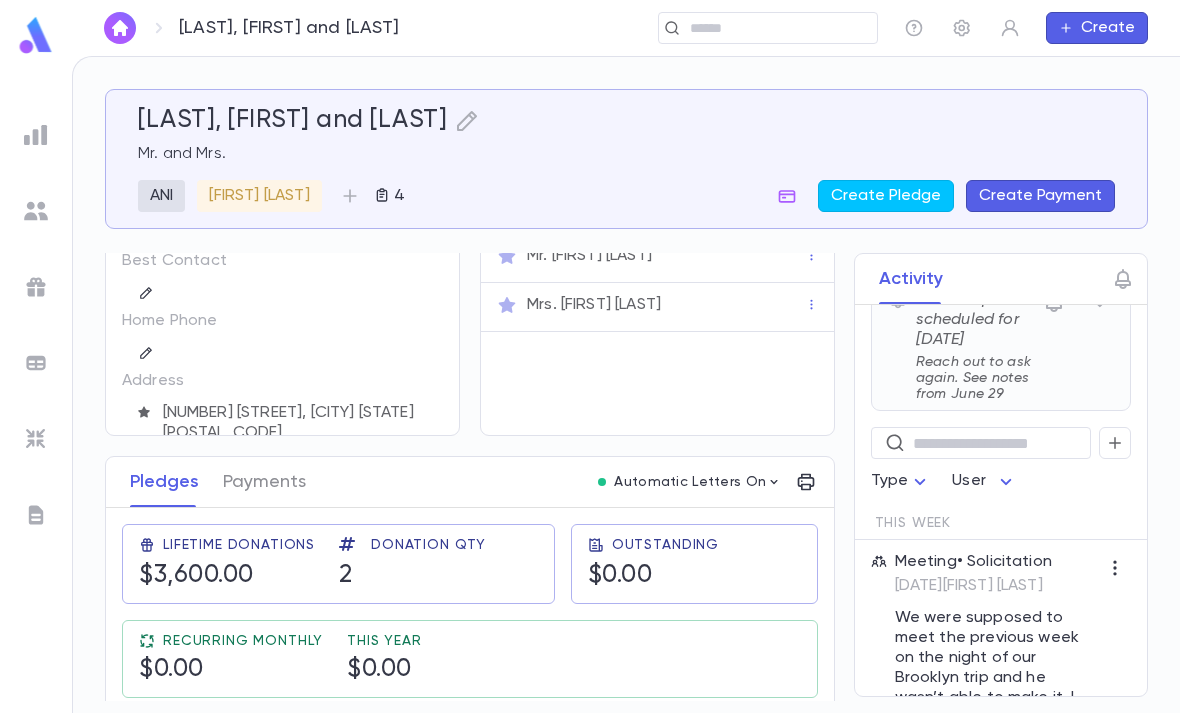 click on "[DATE]  [FIRST] [LAST]" at bounding box center [997, 586] 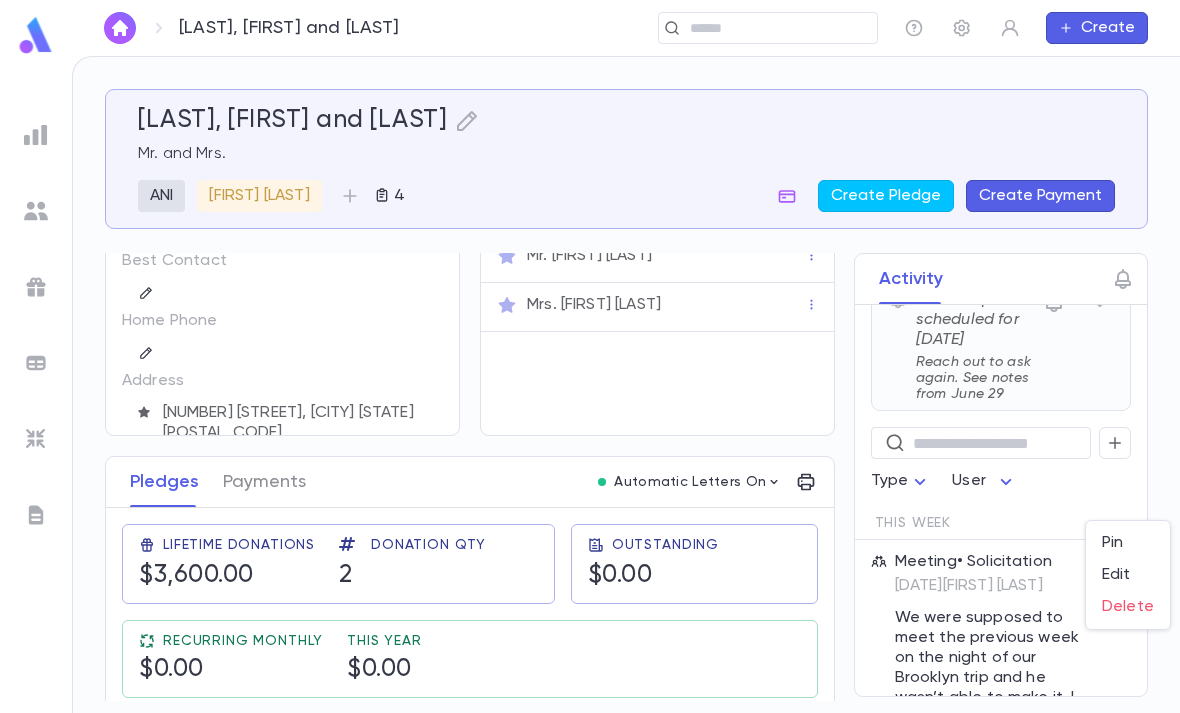 click on "Edit" at bounding box center [1128, 575] 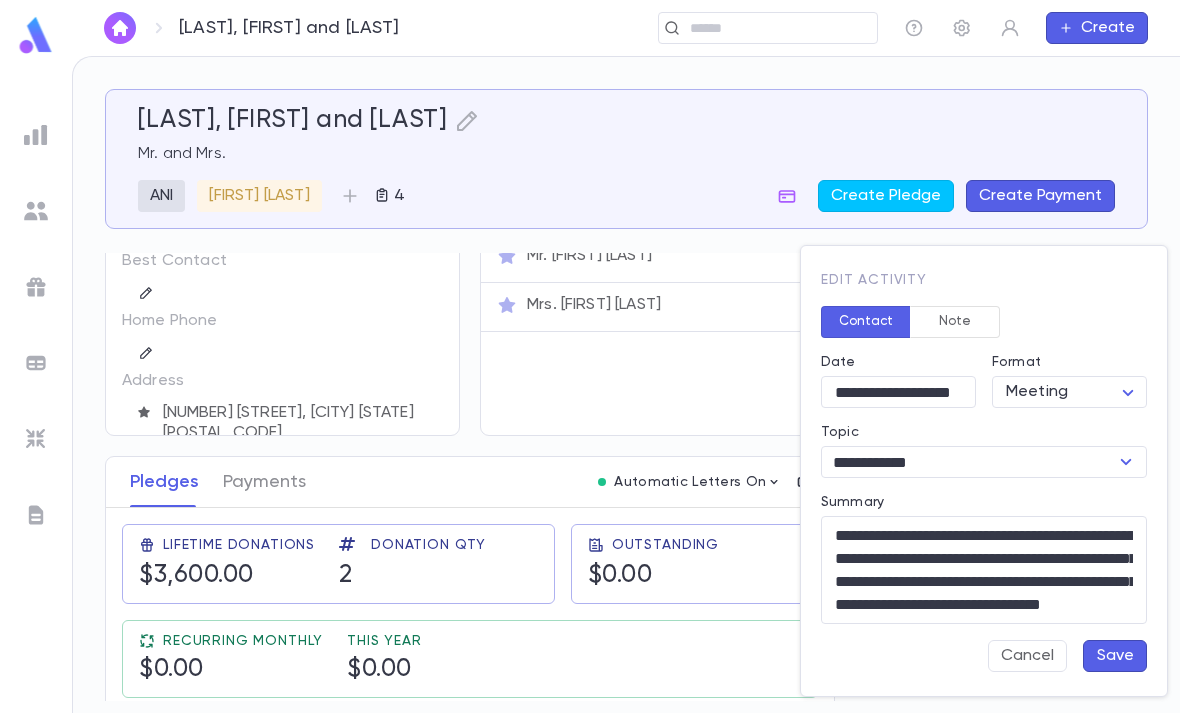 click on "**********" at bounding box center [898, 392] 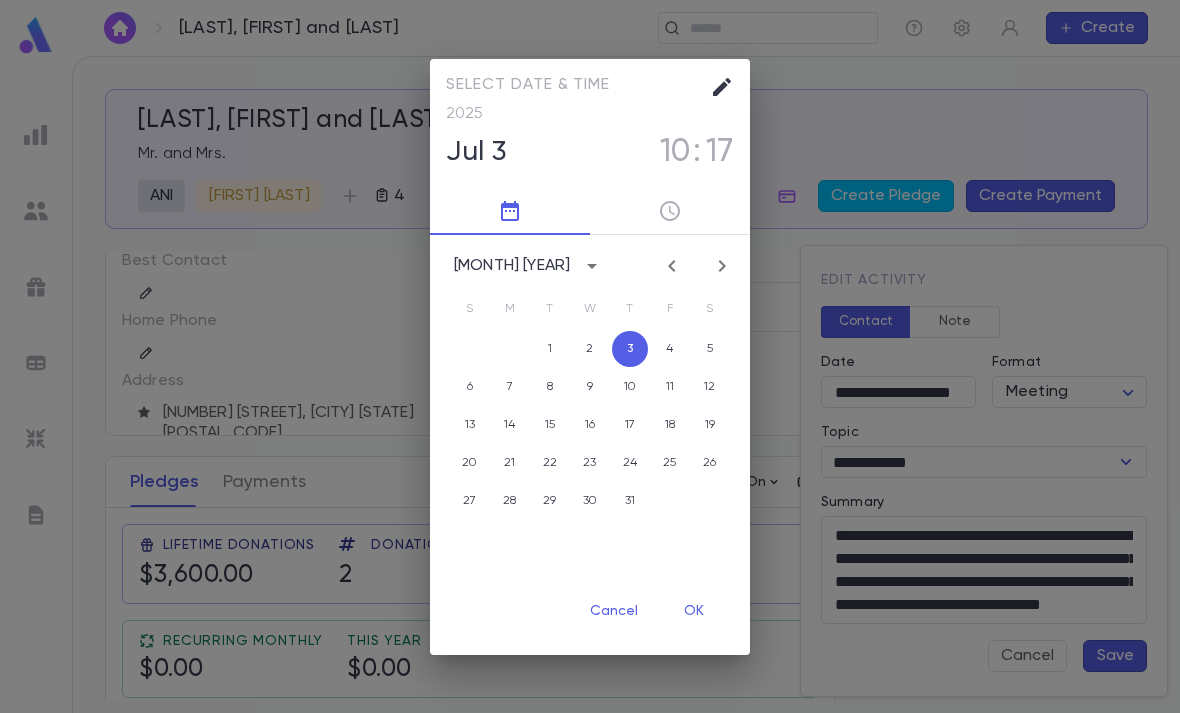 click at bounding box center [672, 266] 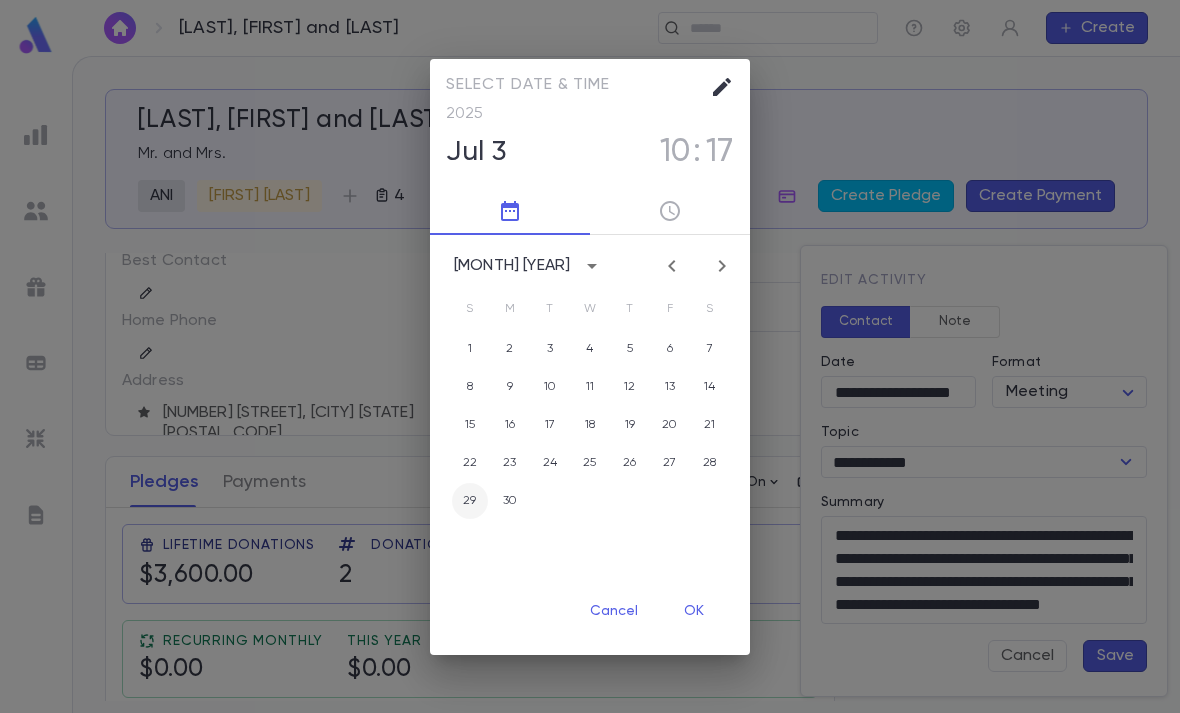 click on "29" at bounding box center [470, 349] 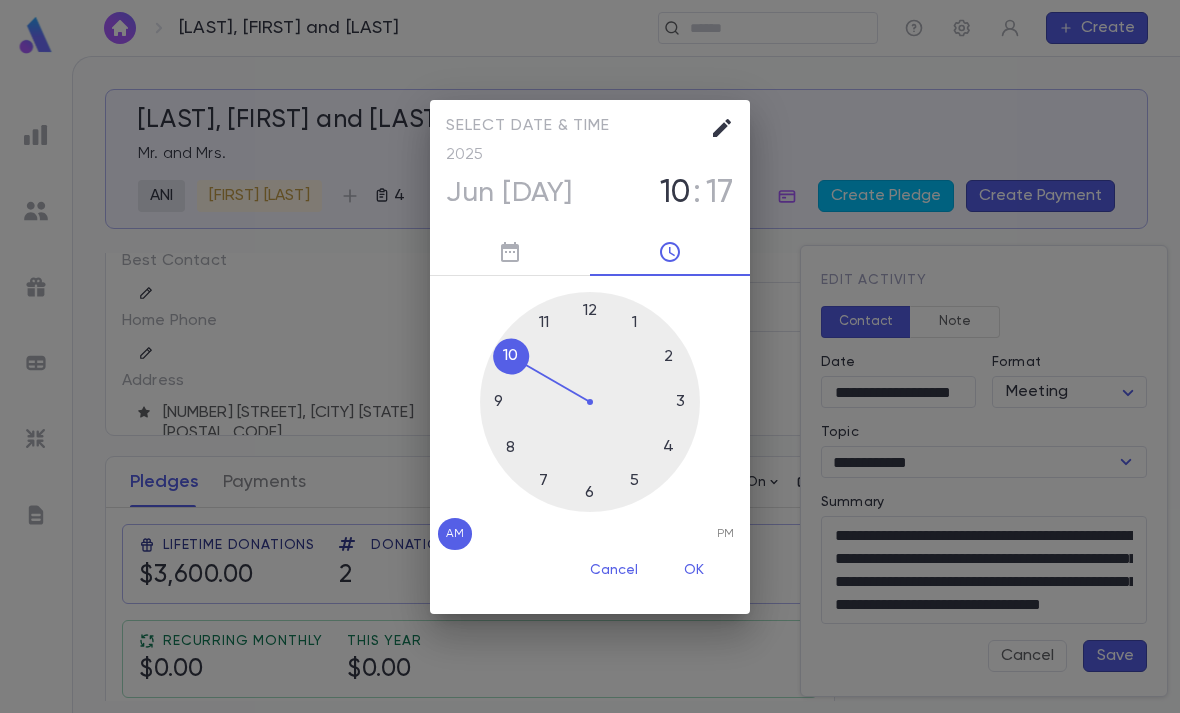 click at bounding box center (590, 402) 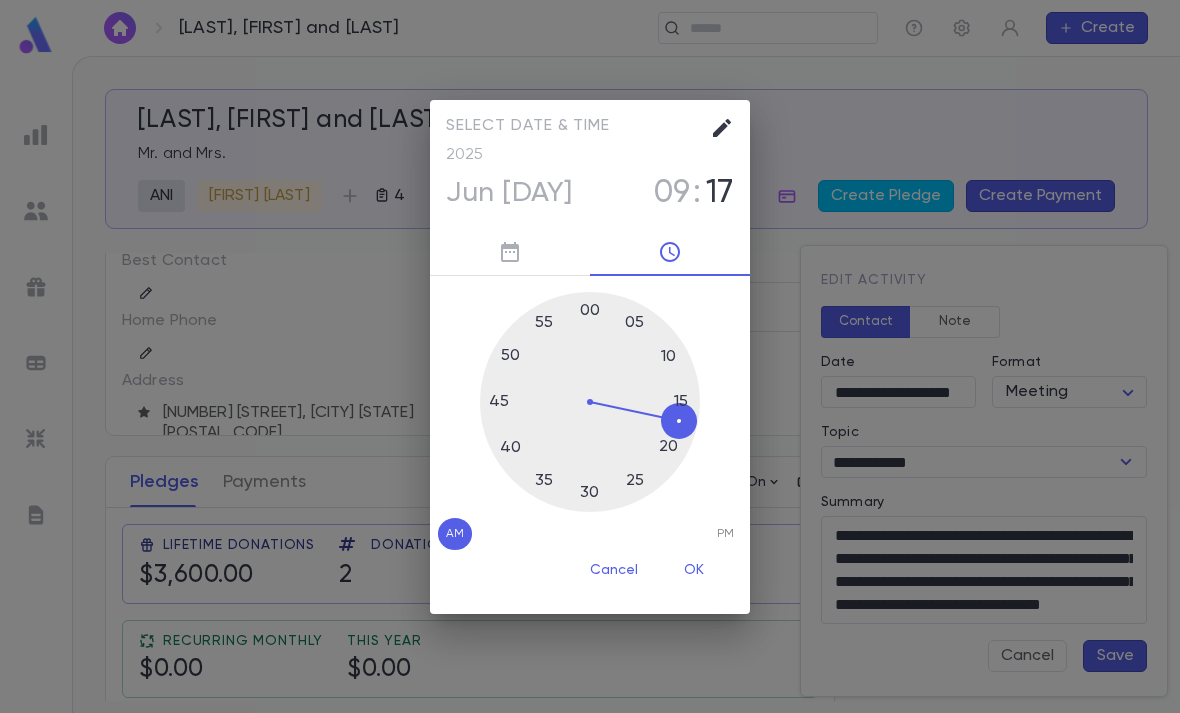 click at bounding box center (590, 402) 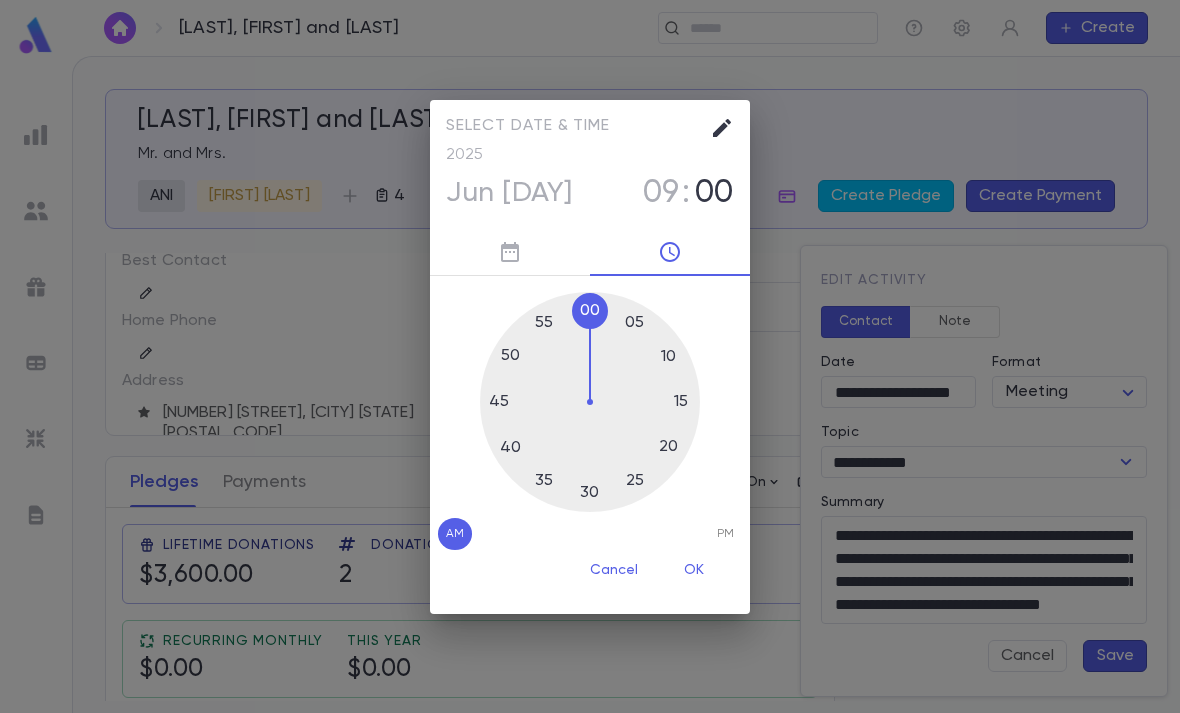 click on "OK" at bounding box center (694, 571) 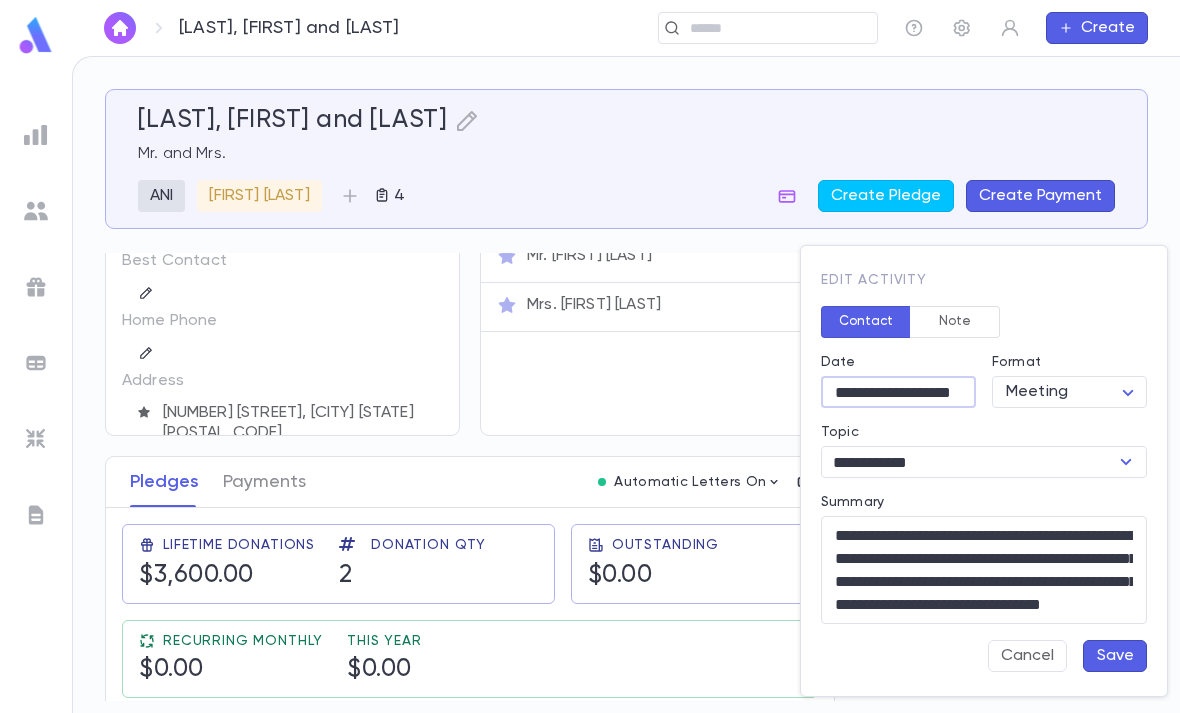 click on "Save" at bounding box center [1115, 656] 